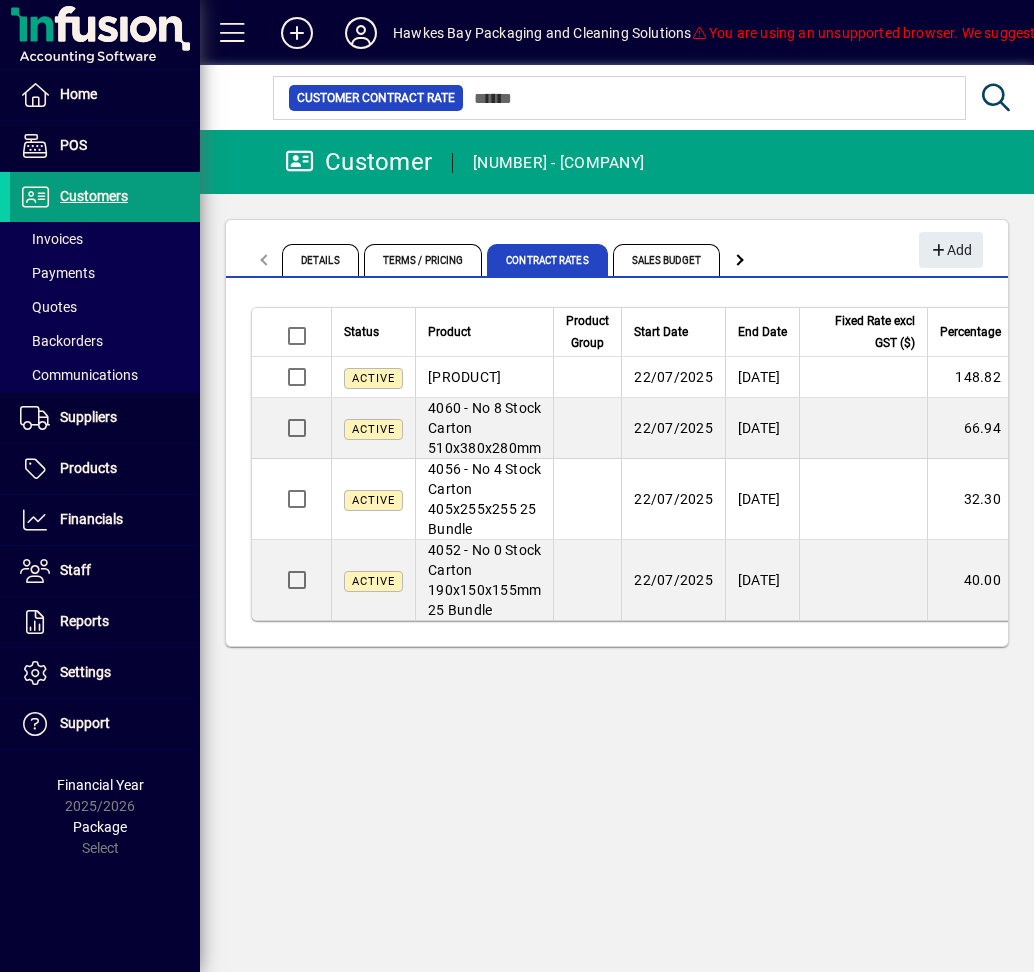 click on "Customer [NUMBER] - [COMPANY]" 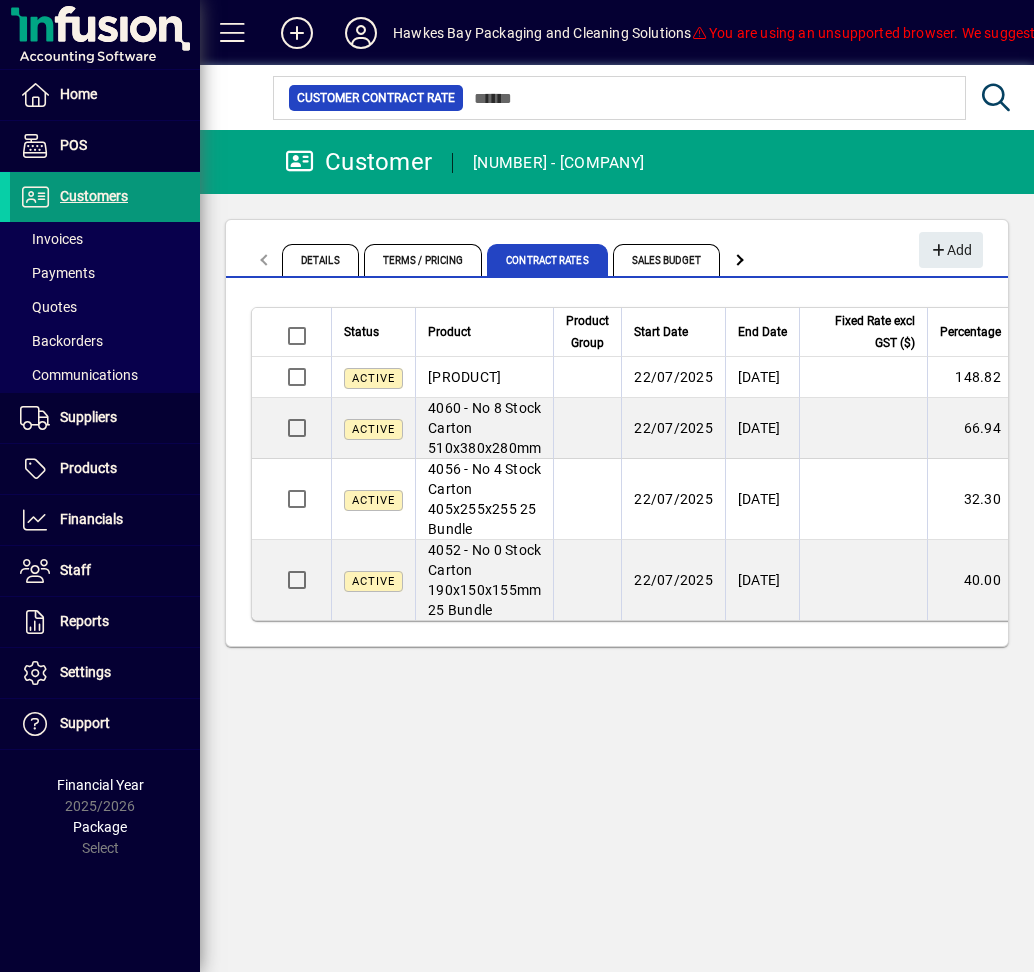 click on "Customers" at bounding box center (94, 196) 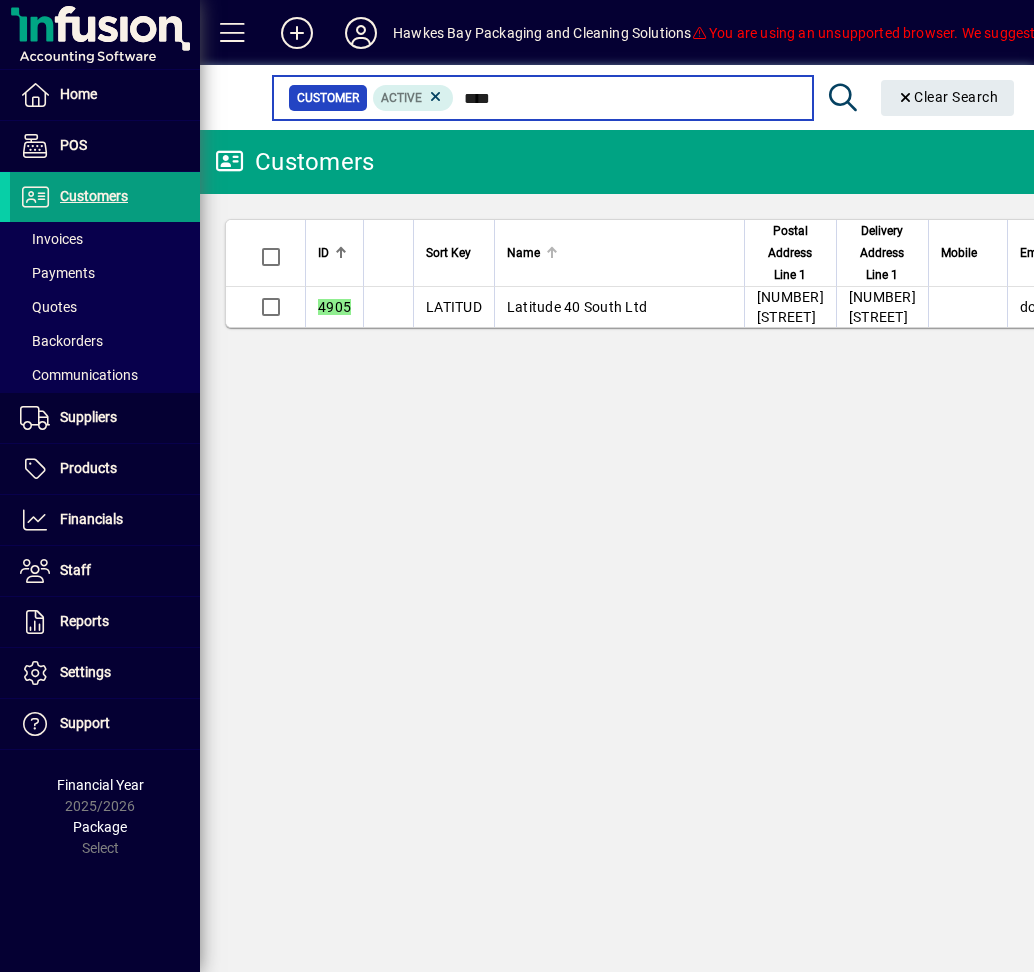 scroll, scrollTop: 0, scrollLeft: 0, axis: both 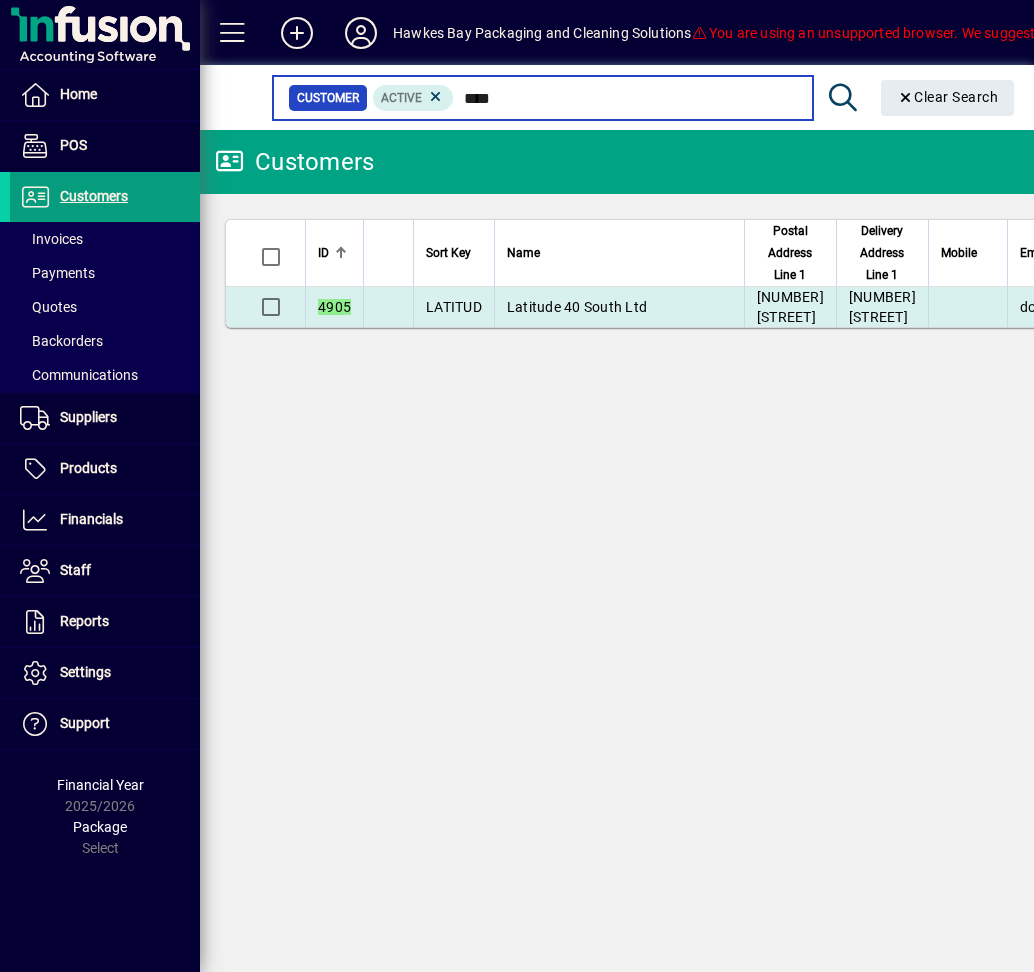 type on "****" 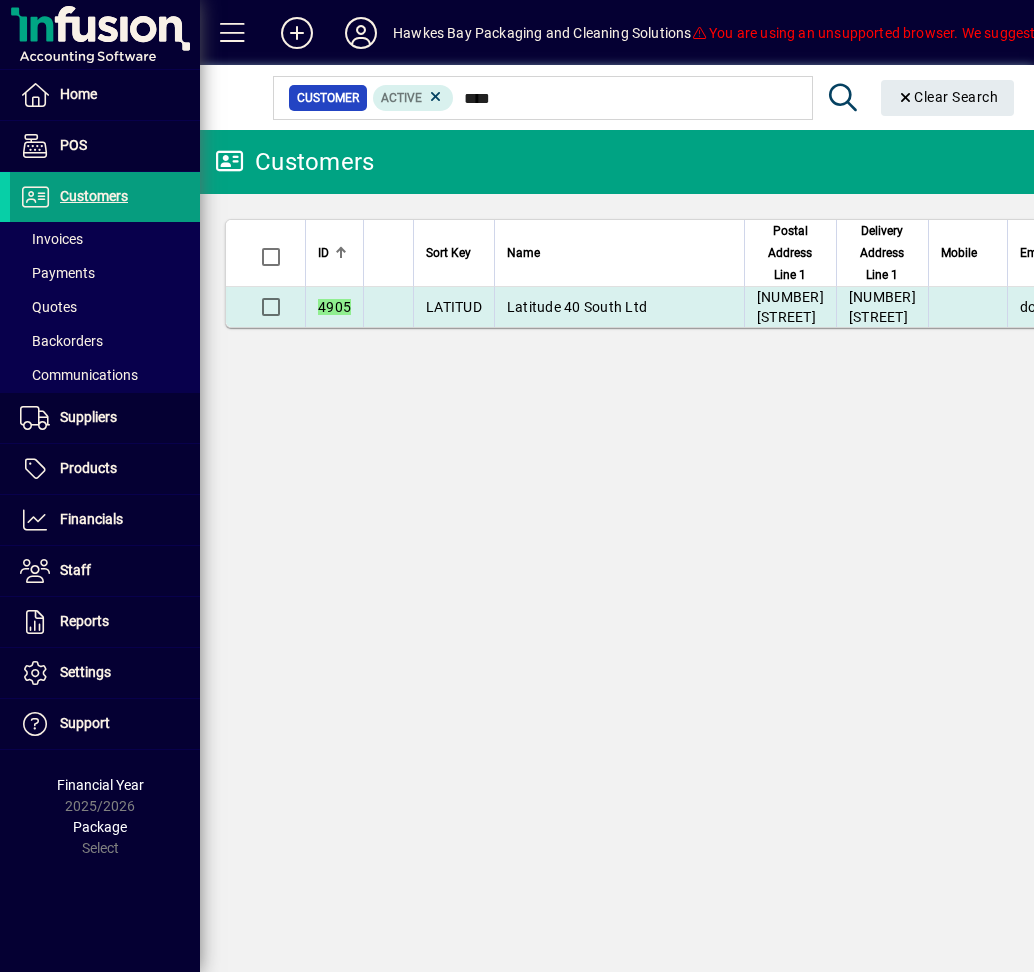 click on "Latitude 40 South Ltd" at bounding box center [577, 307] 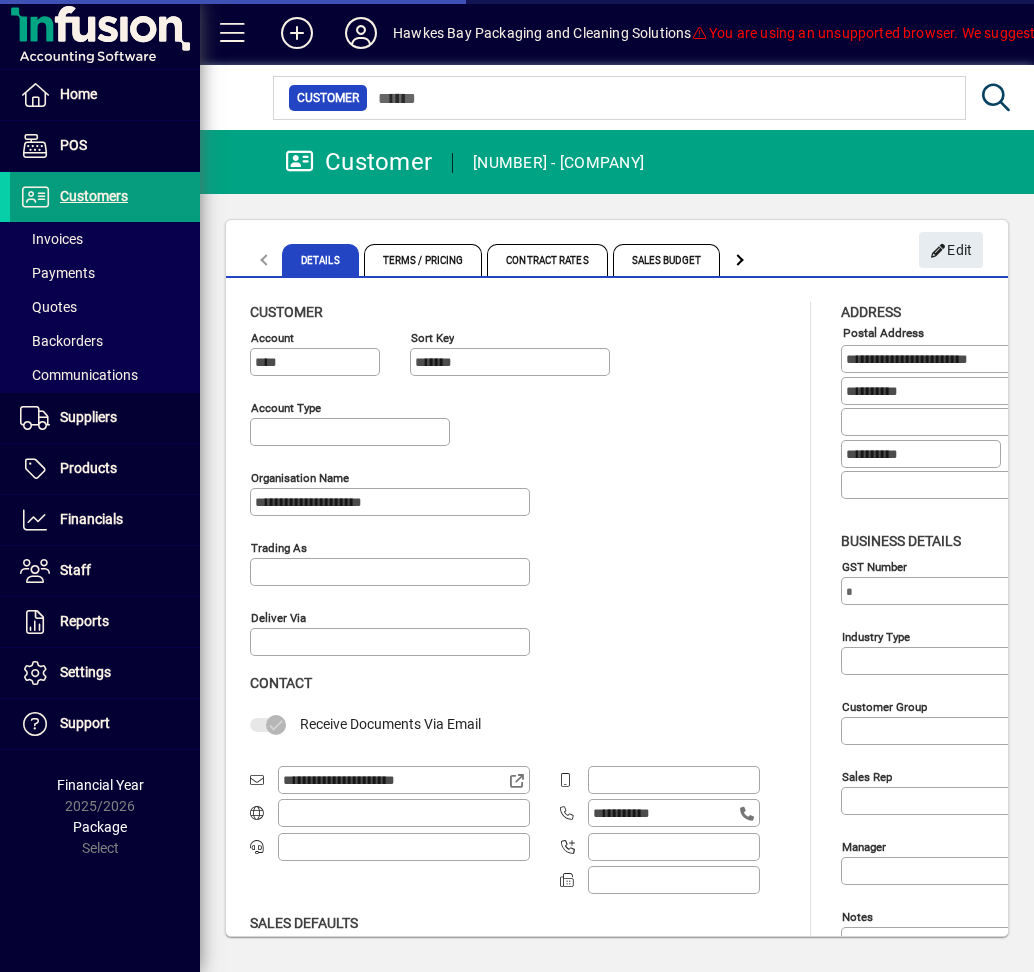 click on "Contract Rates" at bounding box center [547, 260] 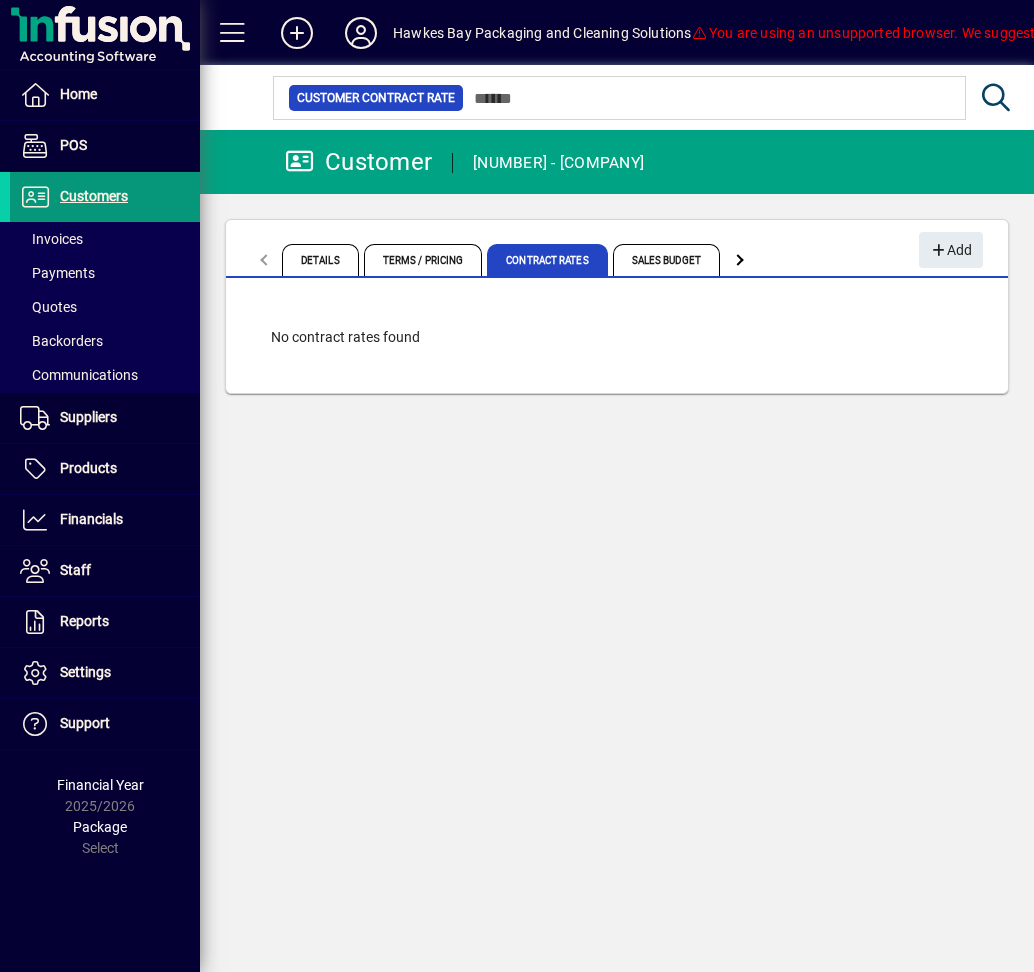 click on "Customers" at bounding box center [94, 196] 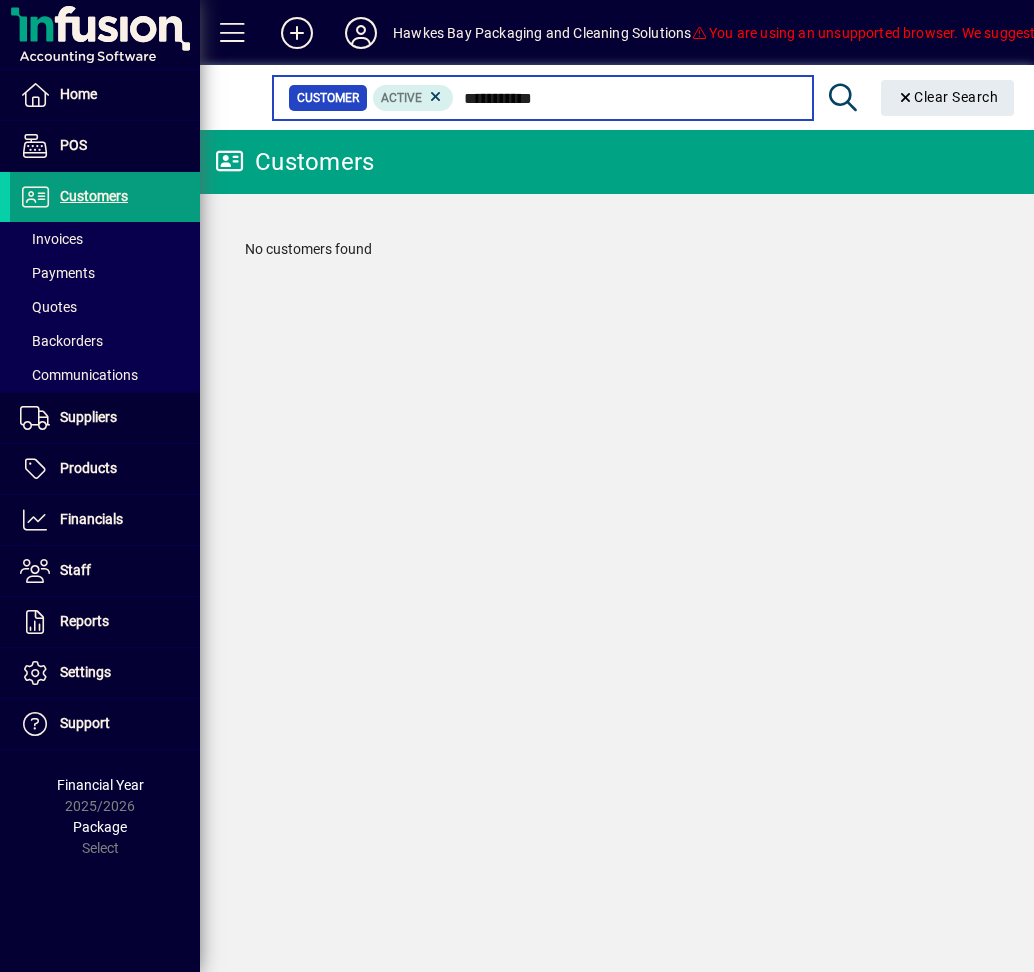 drag, startPoint x: 578, startPoint y: 98, endPoint x: 494, endPoint y: 87, distance: 84.71718 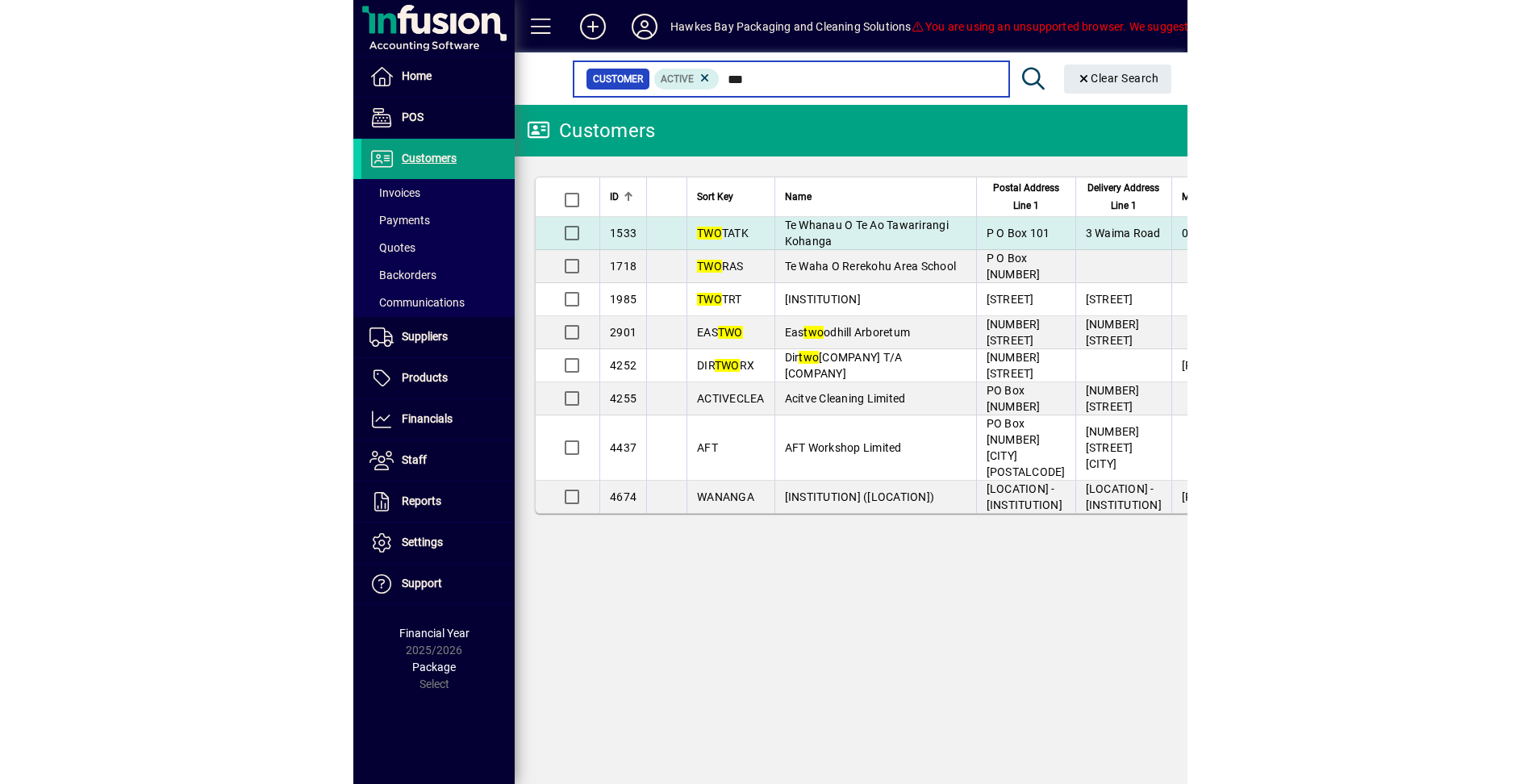scroll, scrollTop: 0, scrollLeft: 0, axis: both 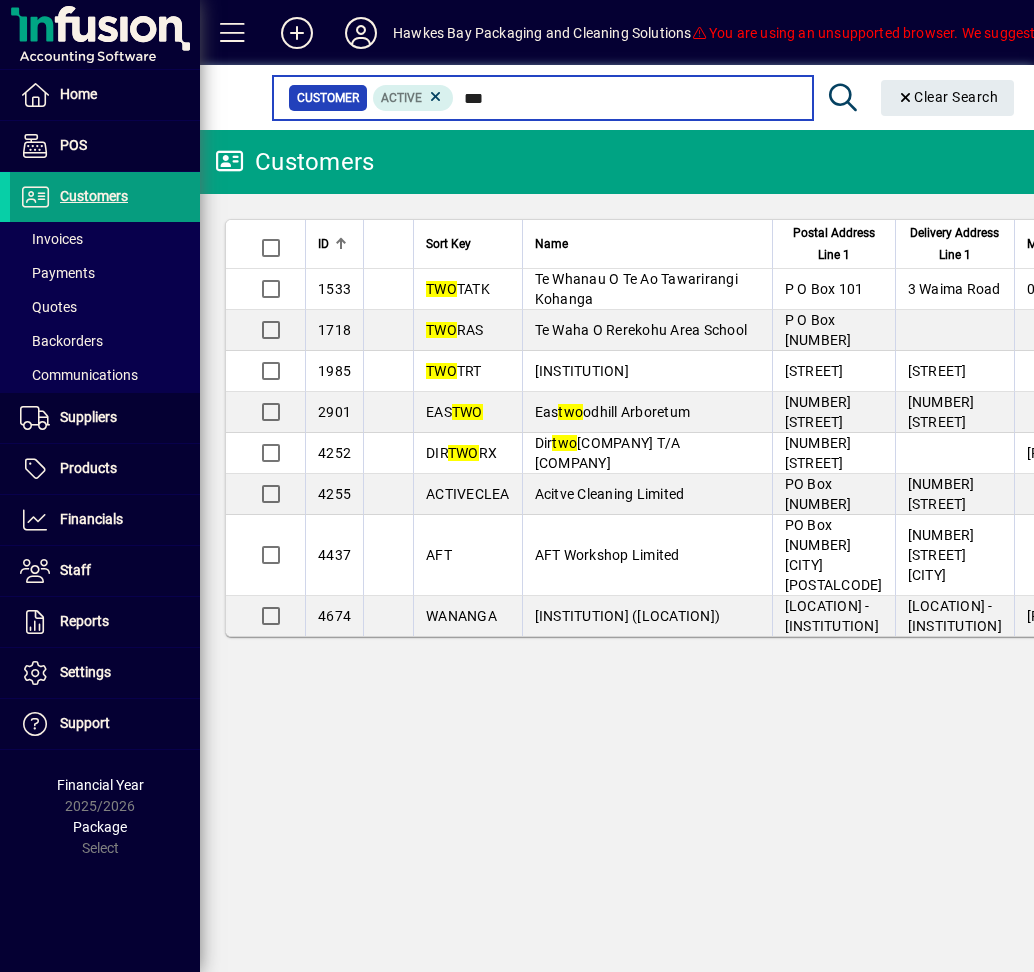 drag, startPoint x: 505, startPoint y: 106, endPoint x: 364, endPoint y: 106, distance: 141 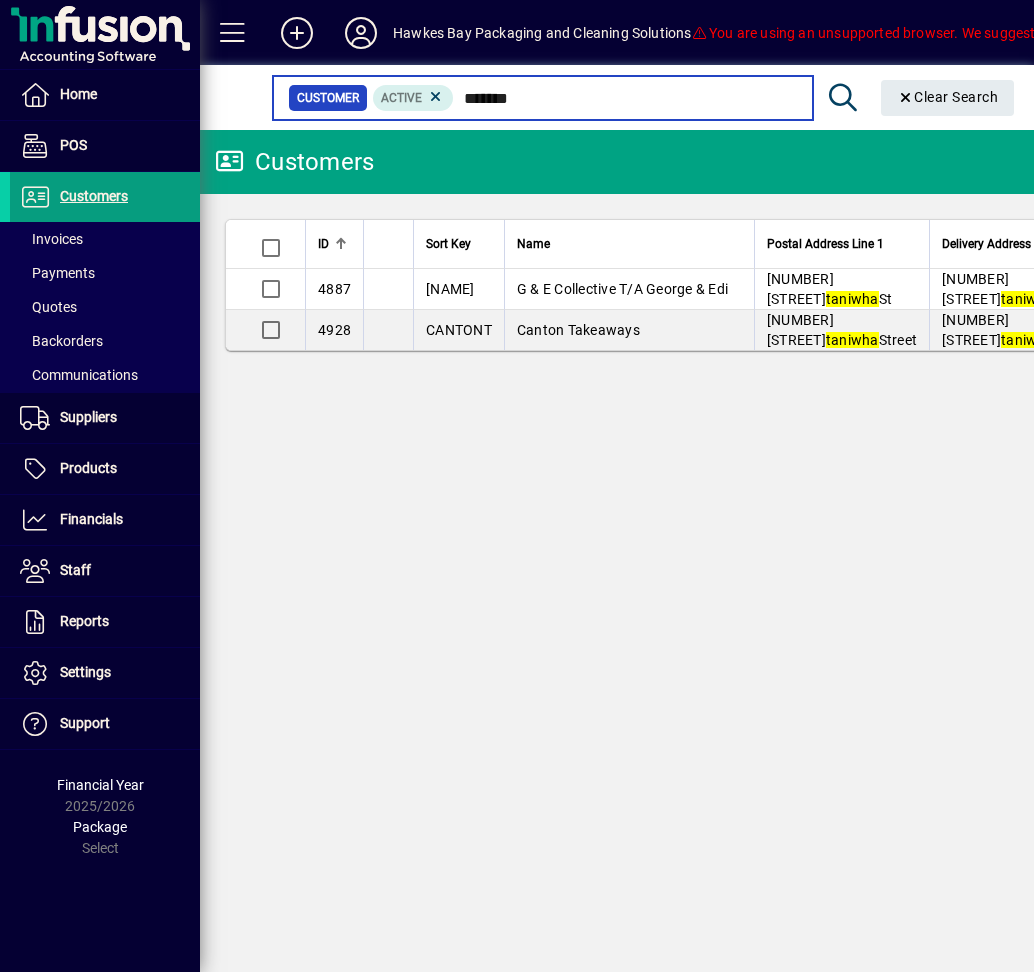 drag, startPoint x: 438, startPoint y: 95, endPoint x: 338, endPoint y: 79, distance: 101.27191 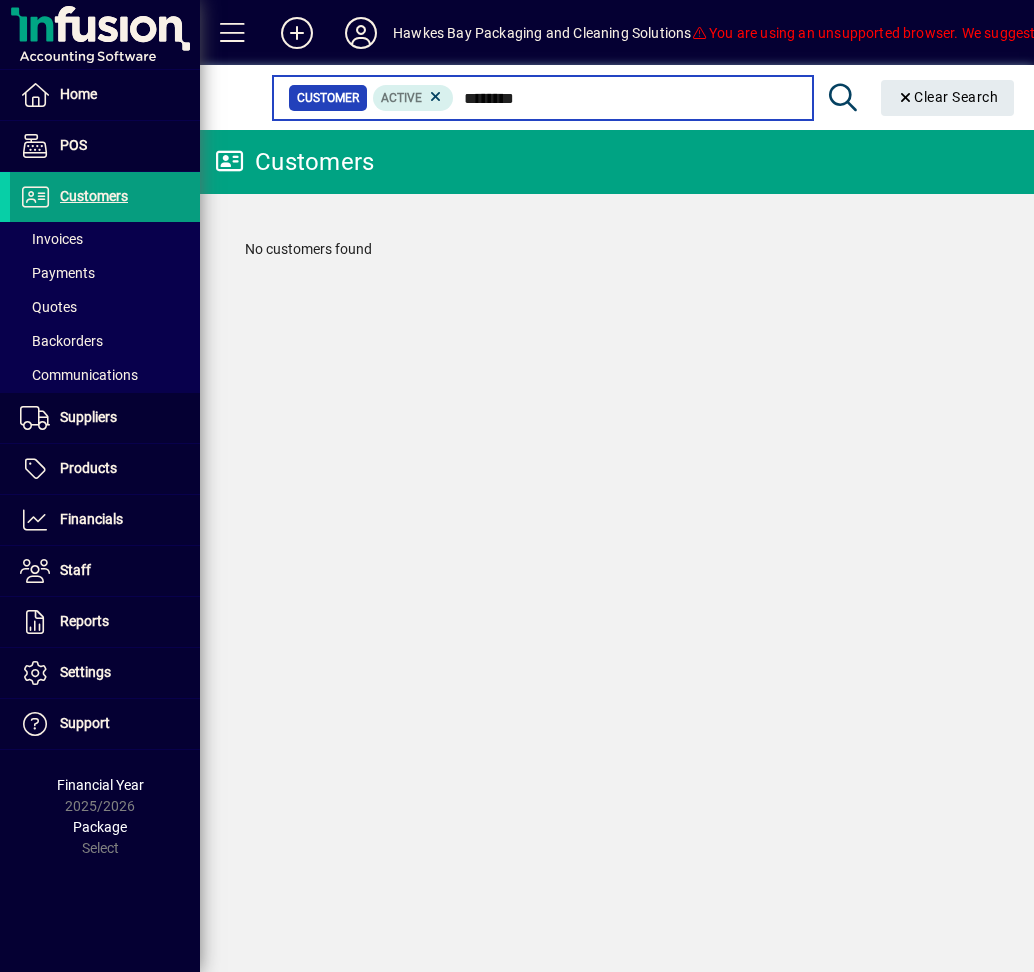 drag, startPoint x: 680, startPoint y: 92, endPoint x: 331, endPoint y: 102, distance: 349.14325 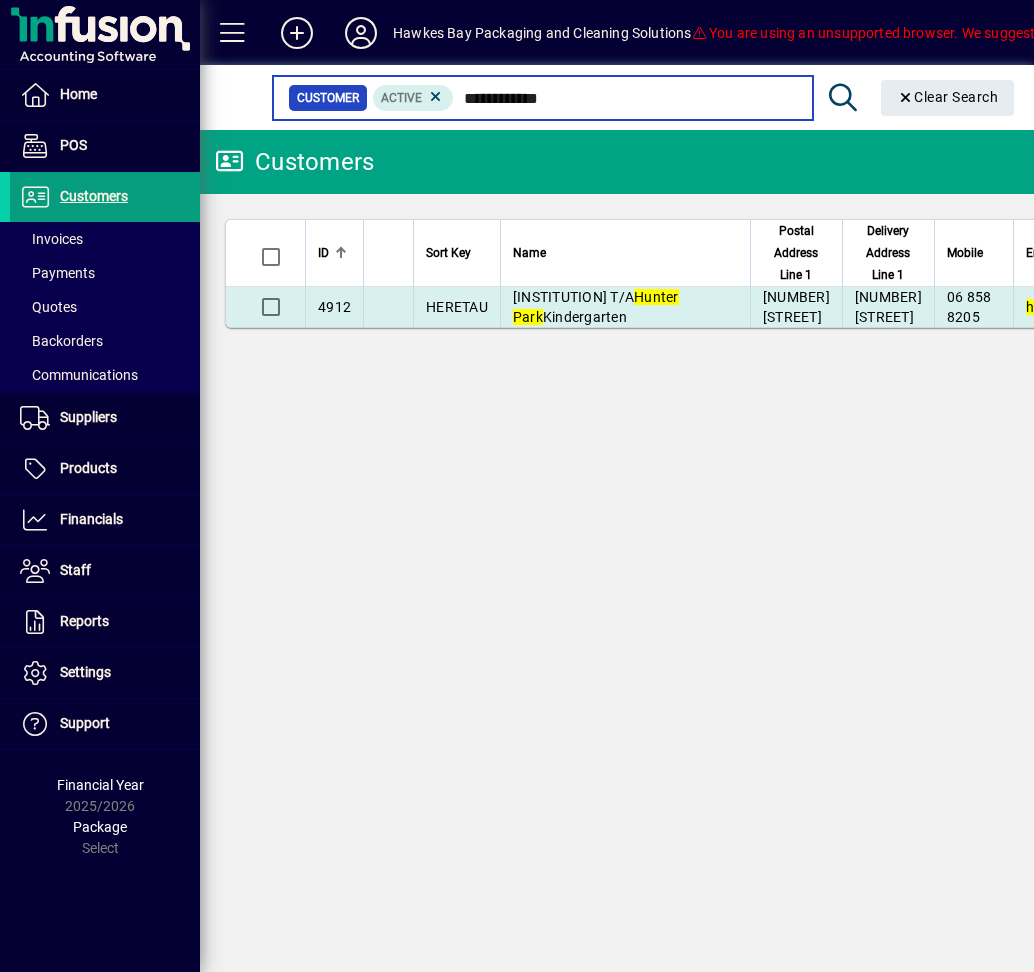 type on "**********" 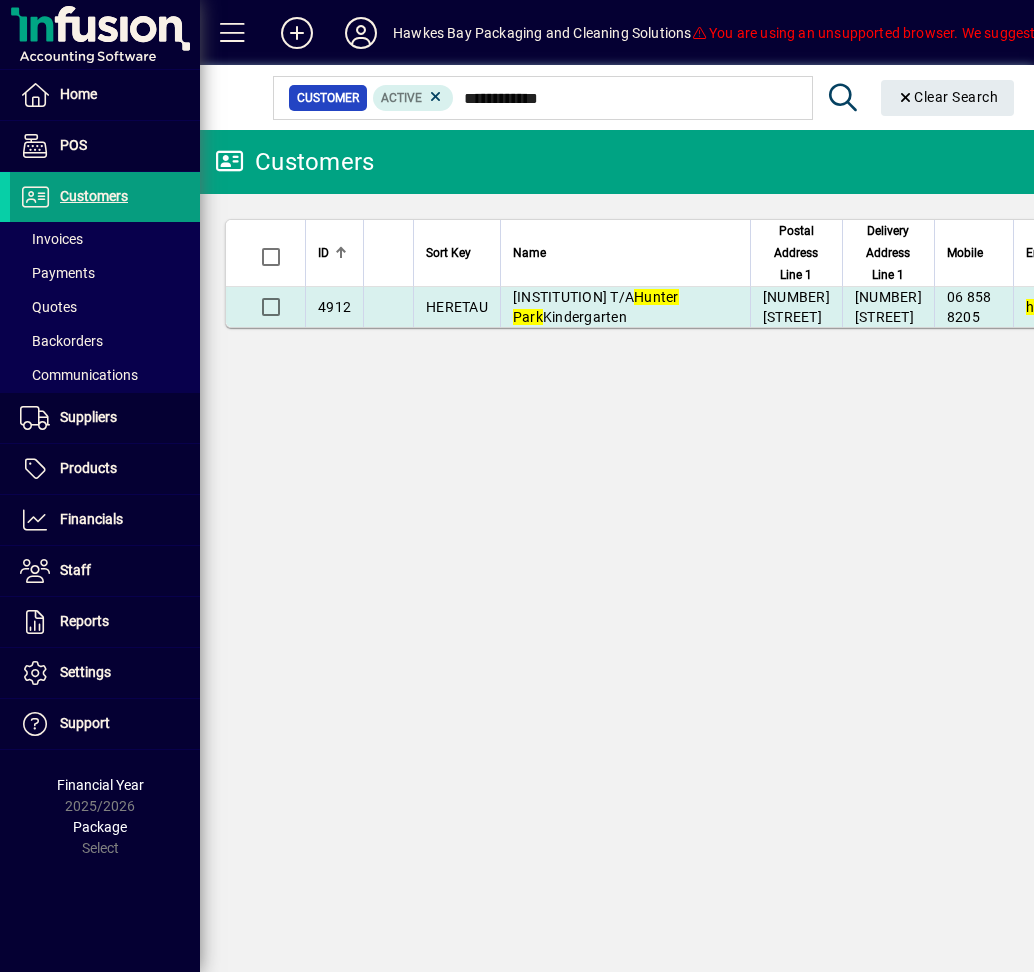 click at bounding box center [388, 307] 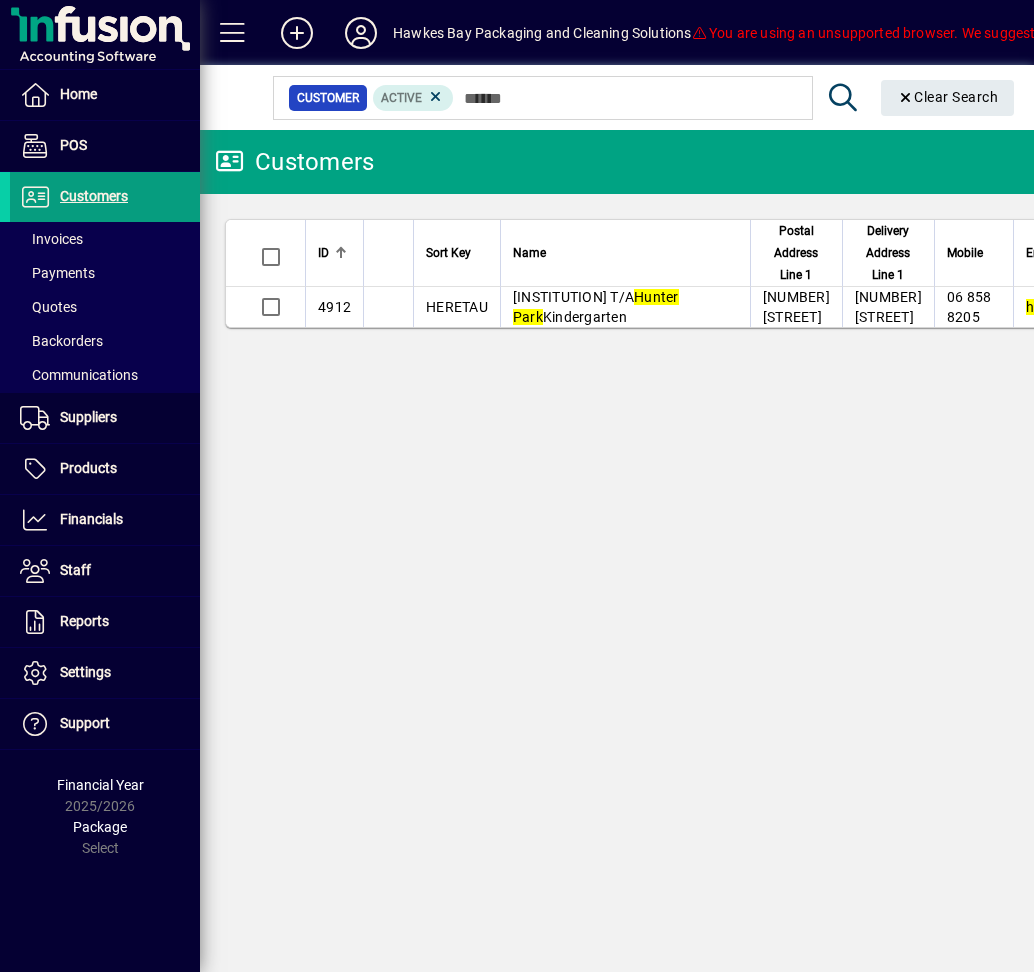 click on "Customers Add More Options ID Sort Key Name Postal Address Line 1 Delivery Address Line 1 Mobile Email Balance ($) Terms [NUMBER] [INSTITUTION] T/A [INSTITUTION] [NUMBER] [STREET] [NUMBER] [STREET] [PHONE] [EMAIL] [PRICE] Terms" 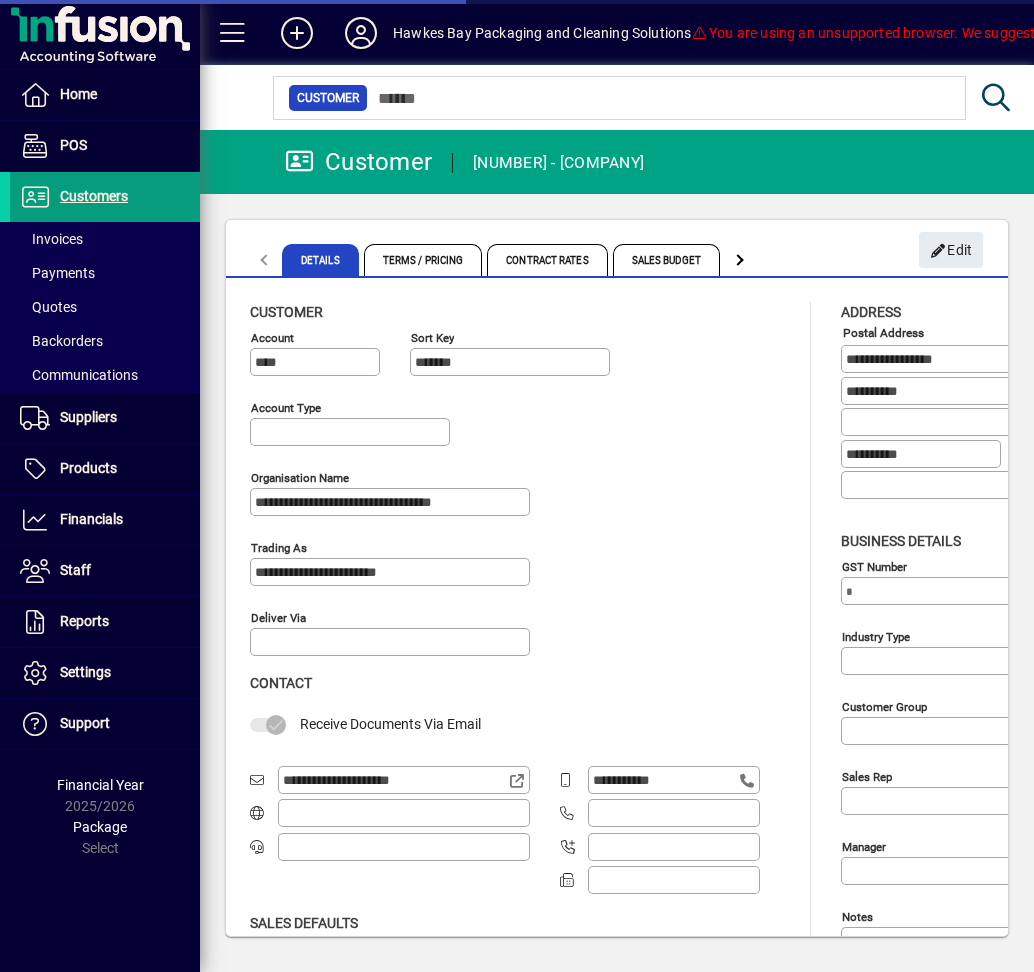 type on "**********" 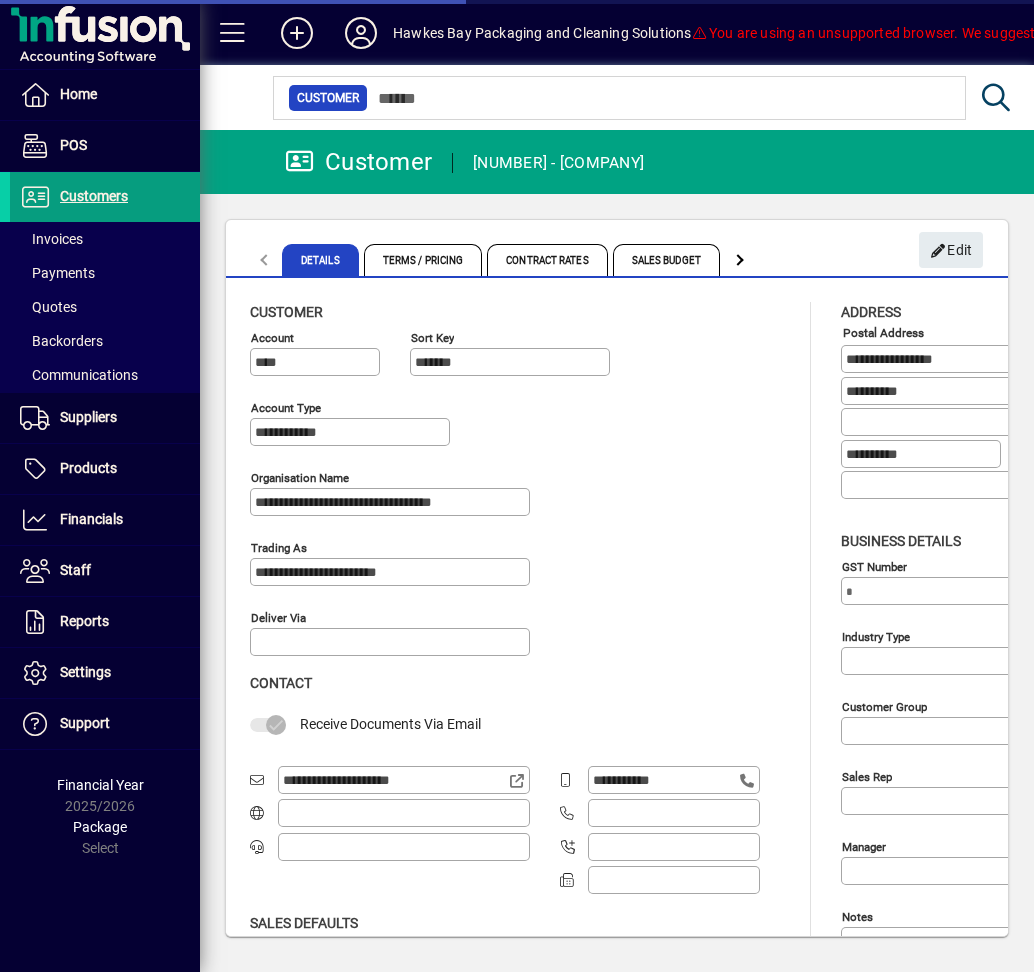 type on "**********" 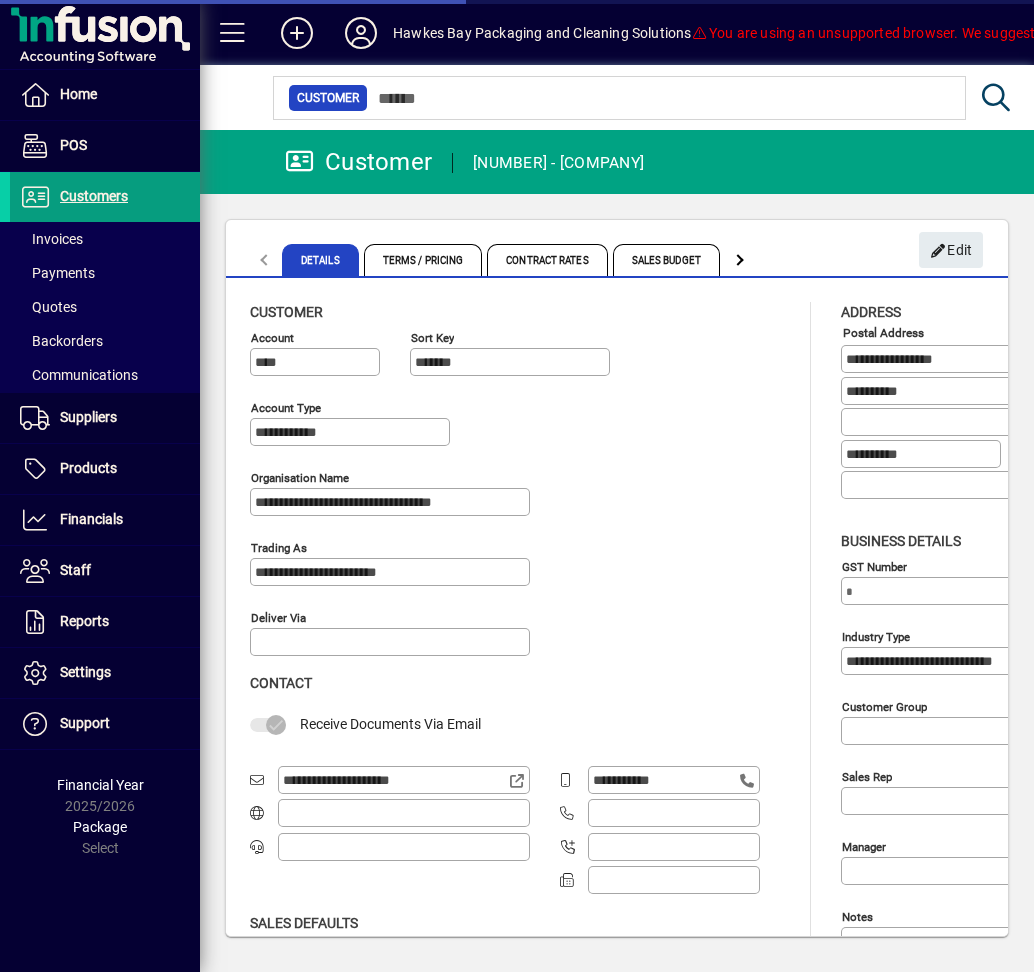 type on "**********" 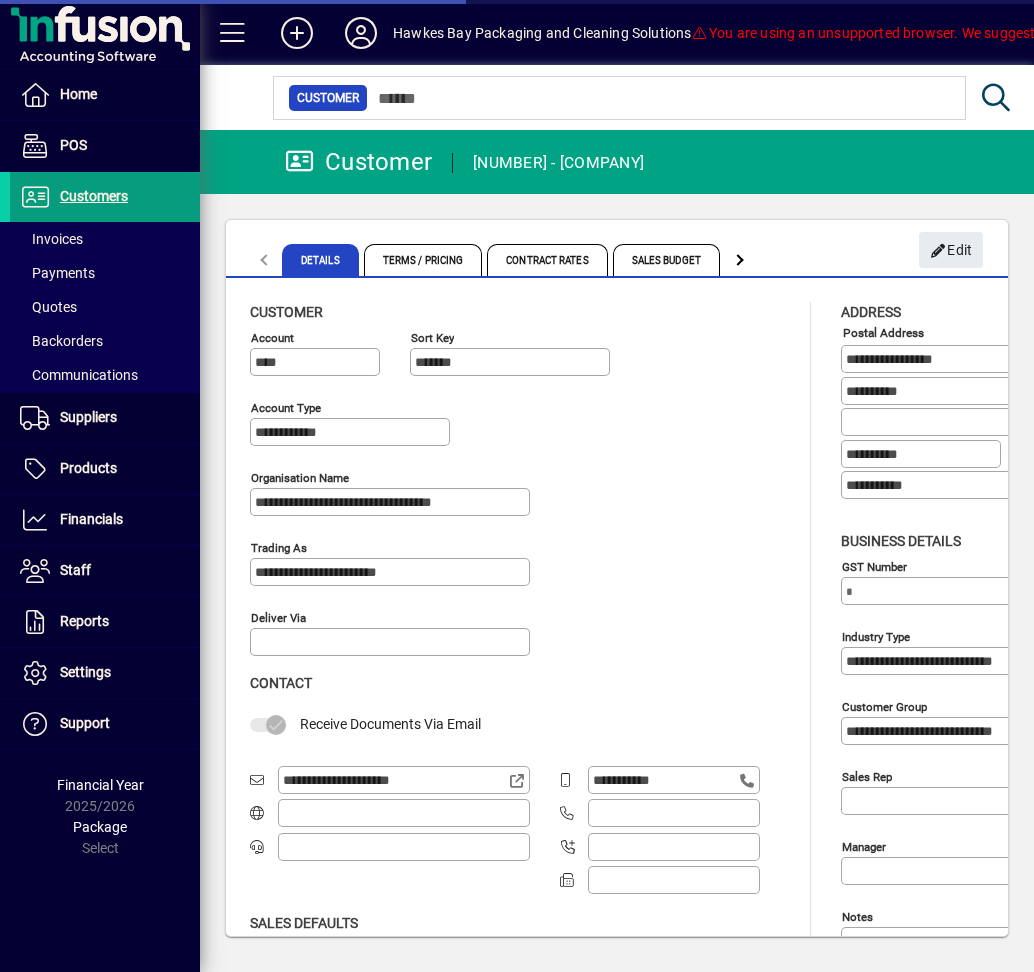 type on "**********" 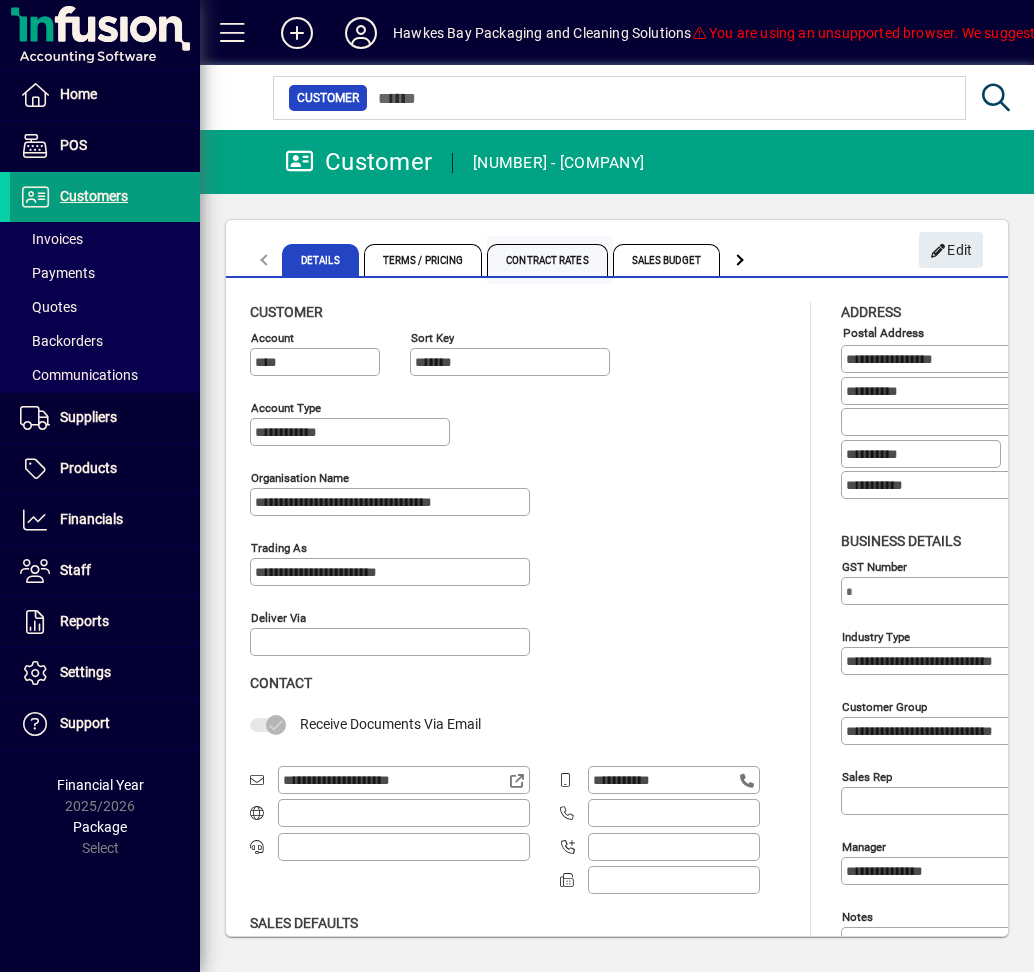 click on "Contract Rates" at bounding box center (547, 260) 